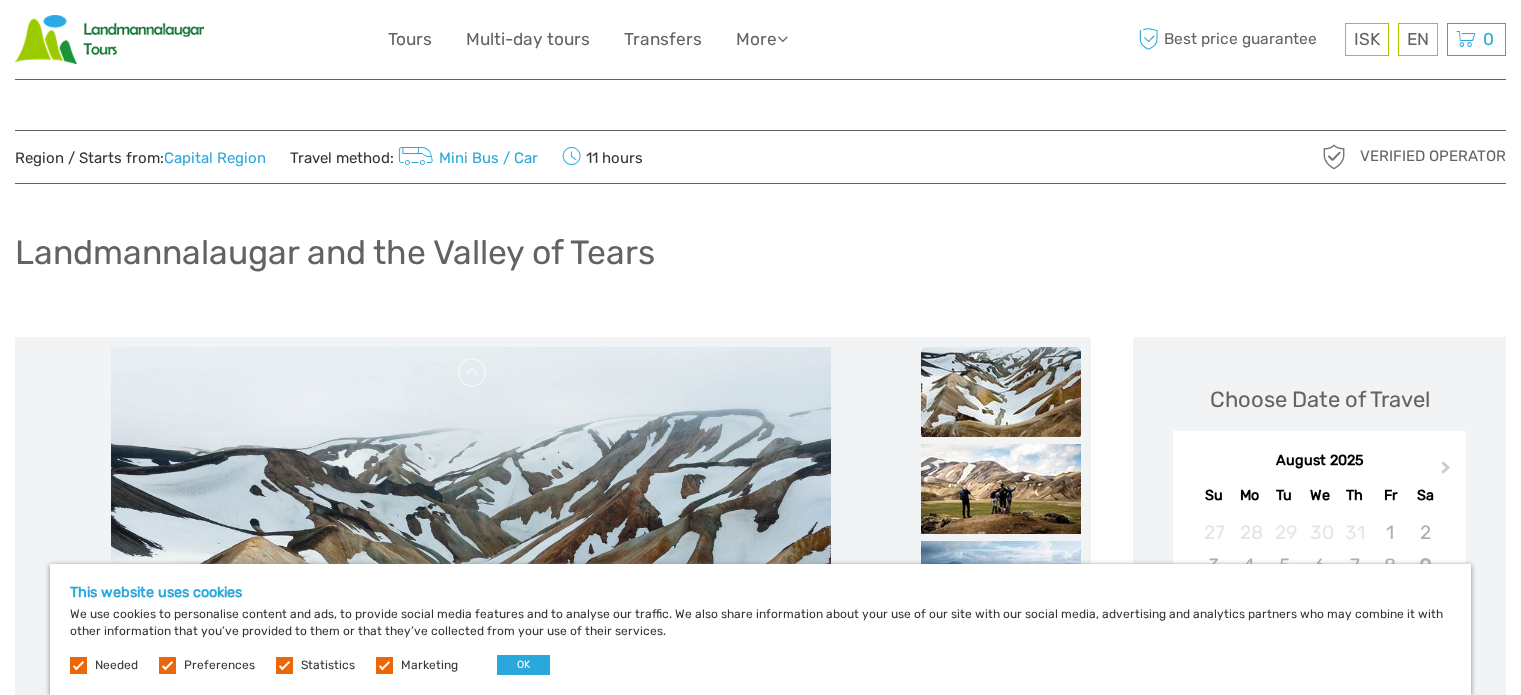 scroll, scrollTop: 0, scrollLeft: 0, axis: both 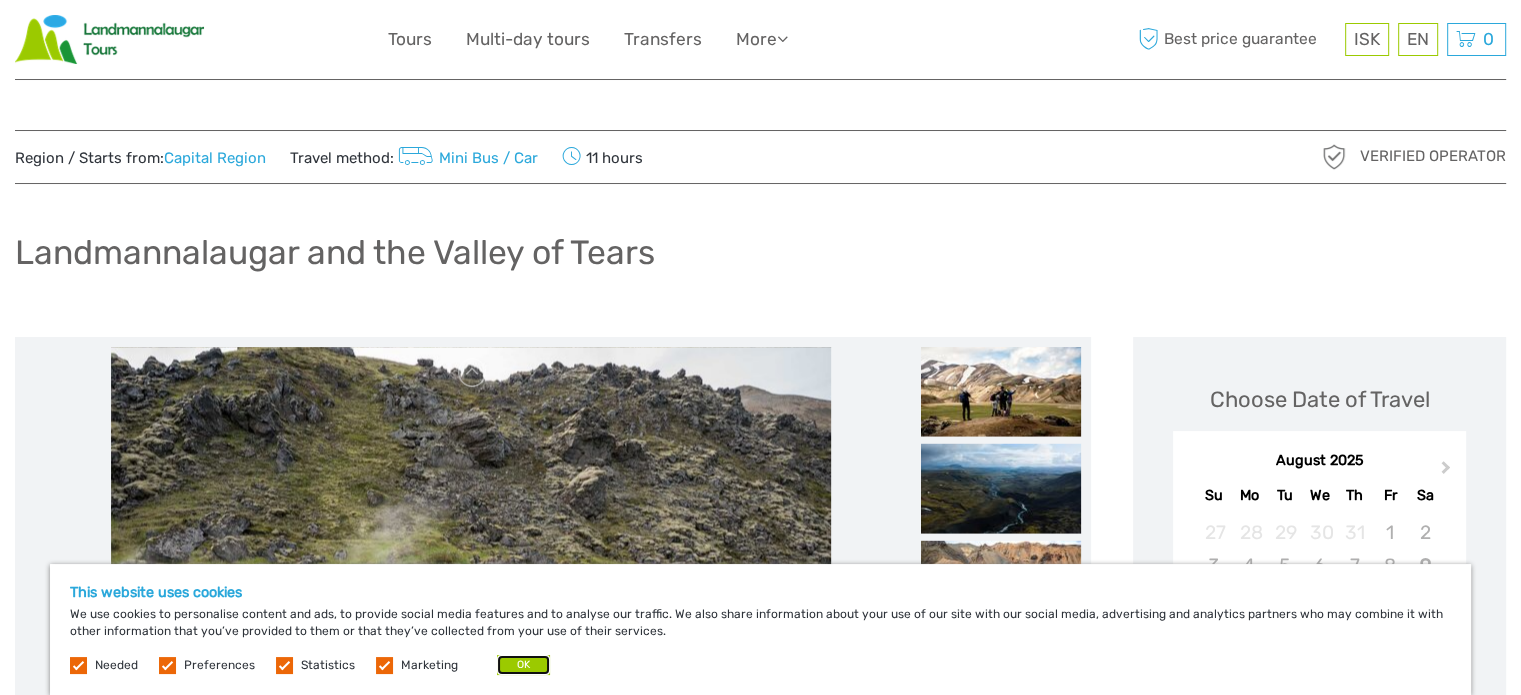 click on "OK" at bounding box center [523, 665] 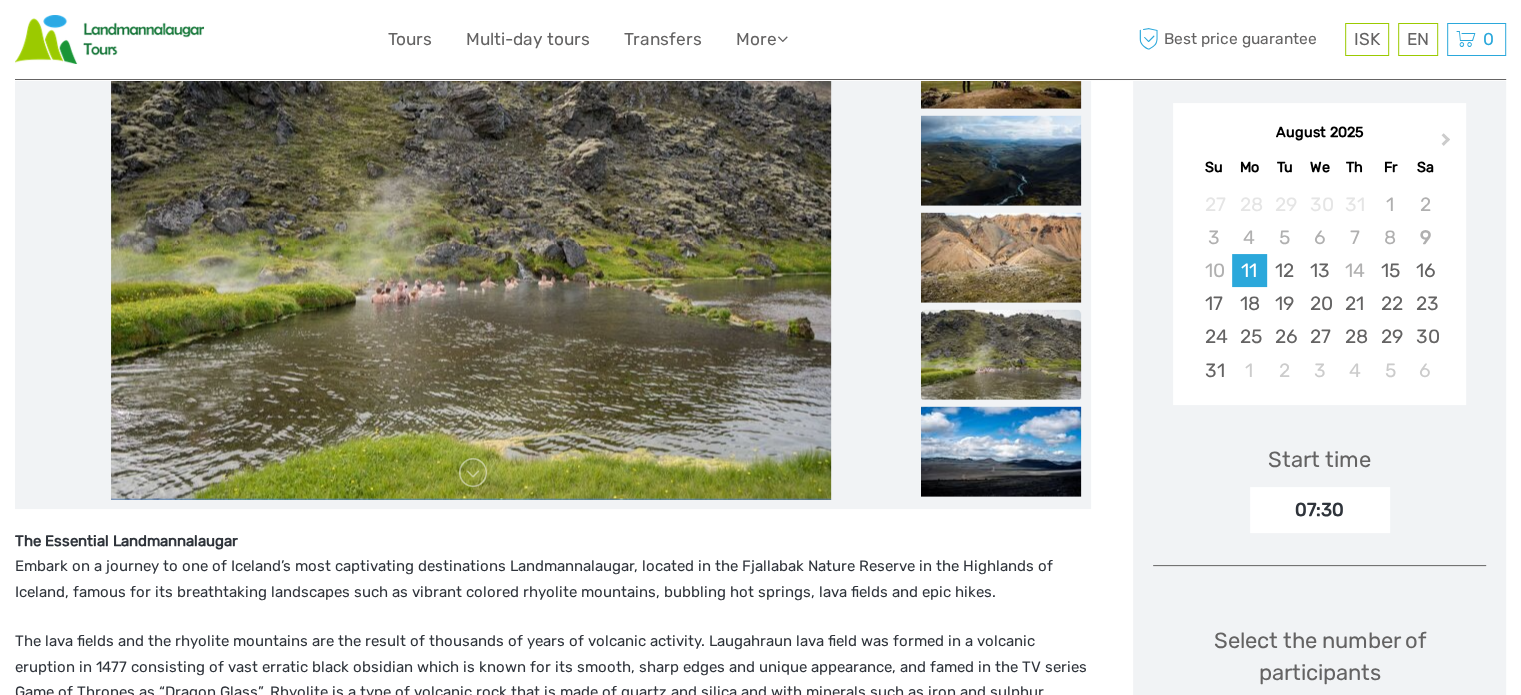 scroll, scrollTop: 408, scrollLeft: 0, axis: vertical 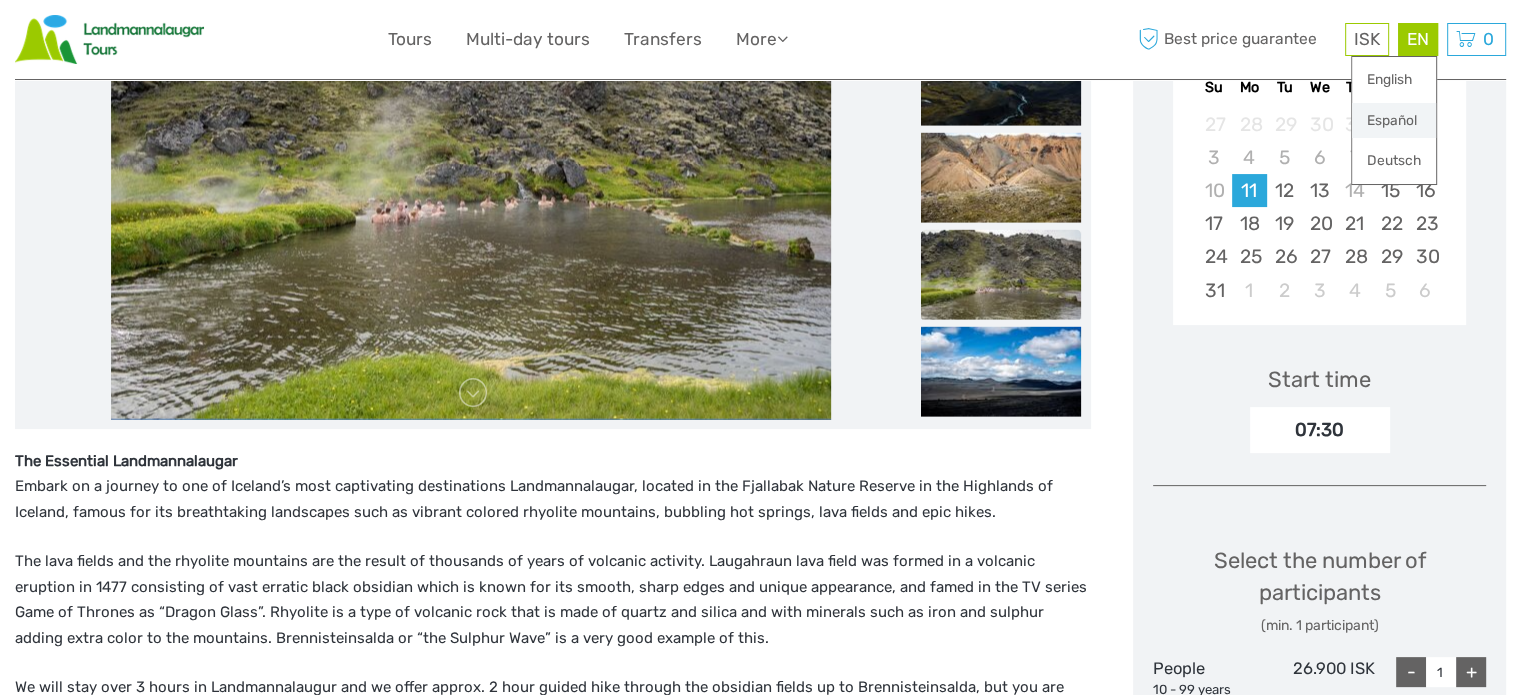 click on "Español" at bounding box center (1394, 121) 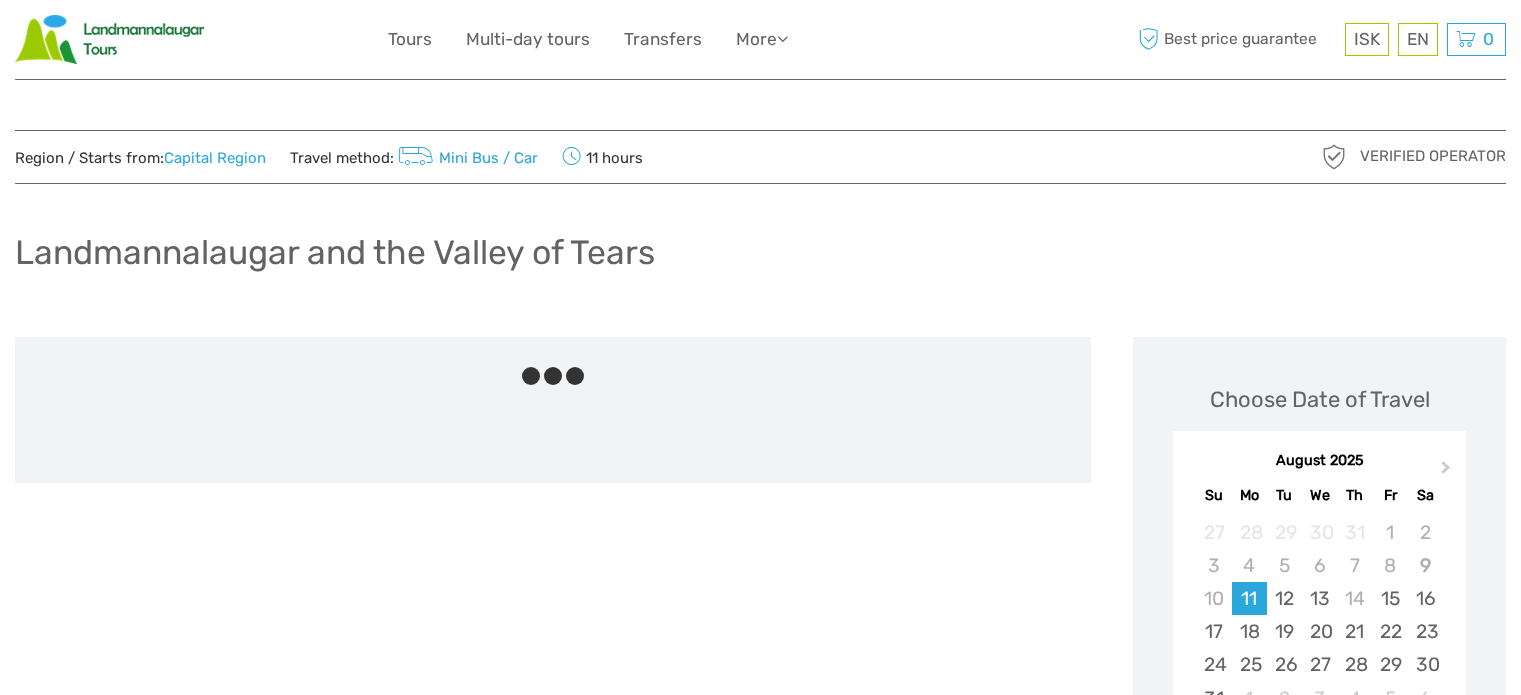scroll, scrollTop: 0, scrollLeft: 0, axis: both 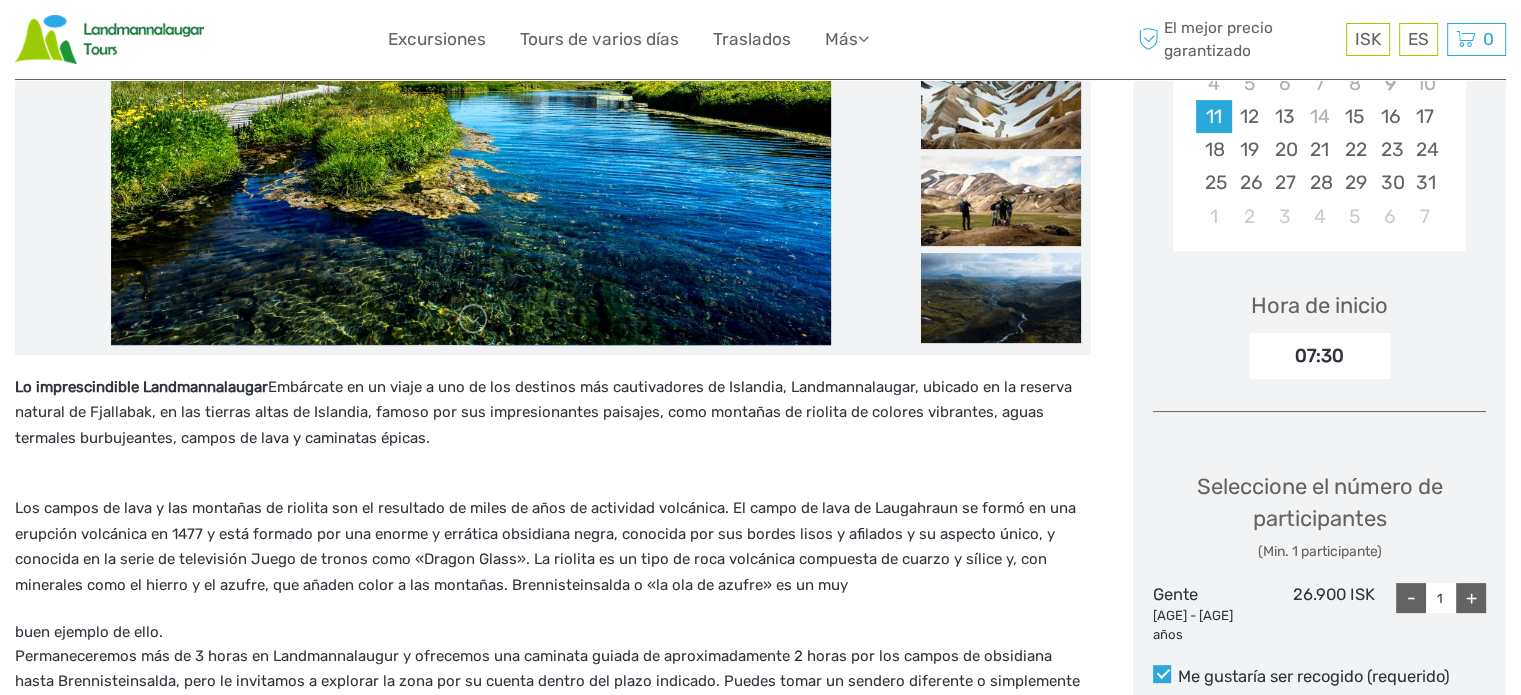 click at bounding box center [1001, 298] 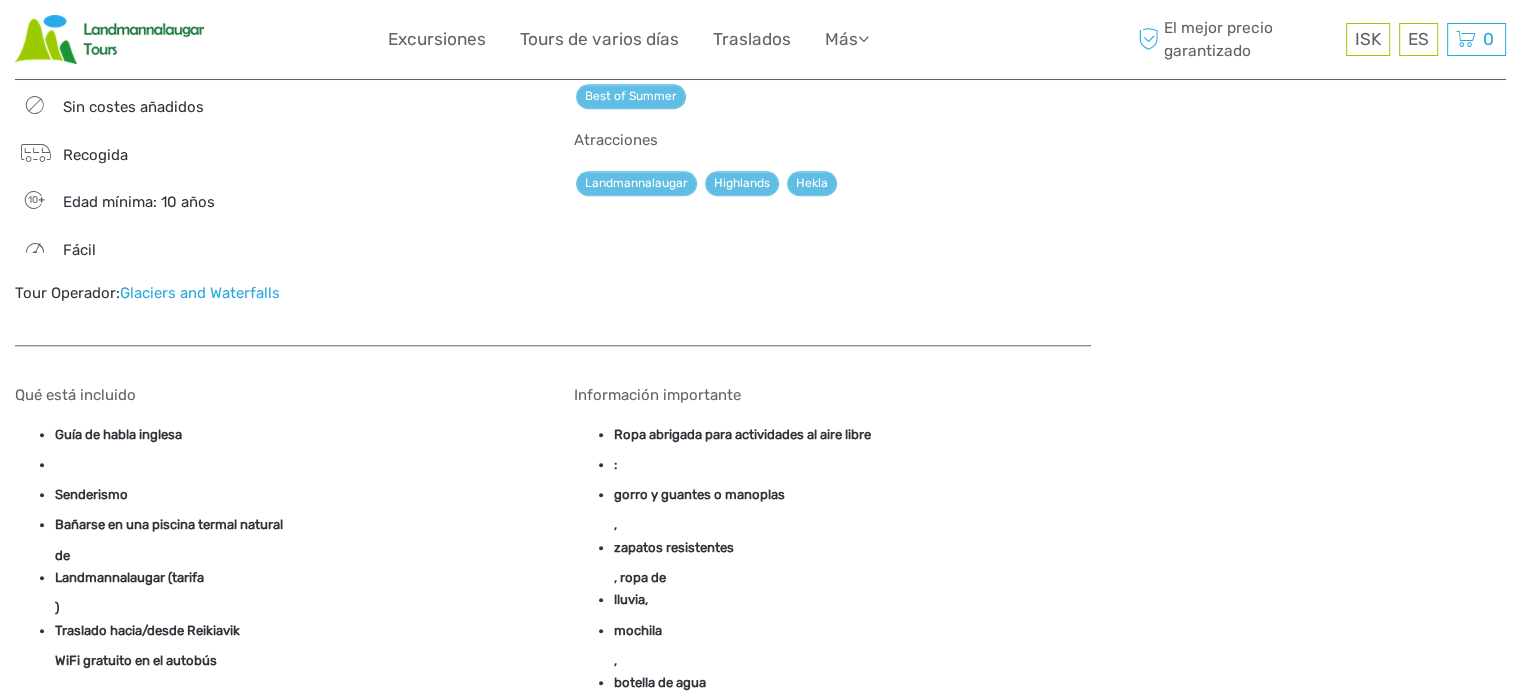scroll, scrollTop: 1902, scrollLeft: 0, axis: vertical 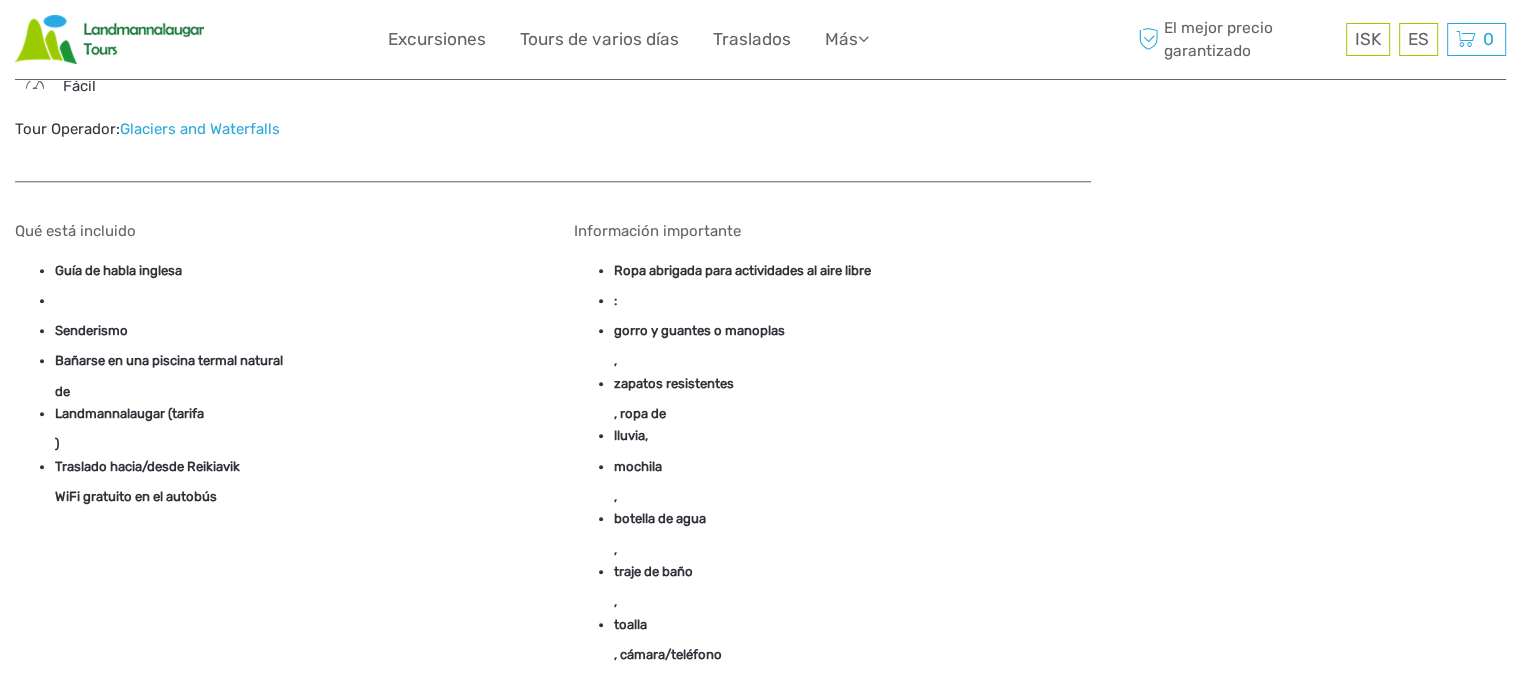 click on "Glaciers and Waterfalls" at bounding box center [200, 129] 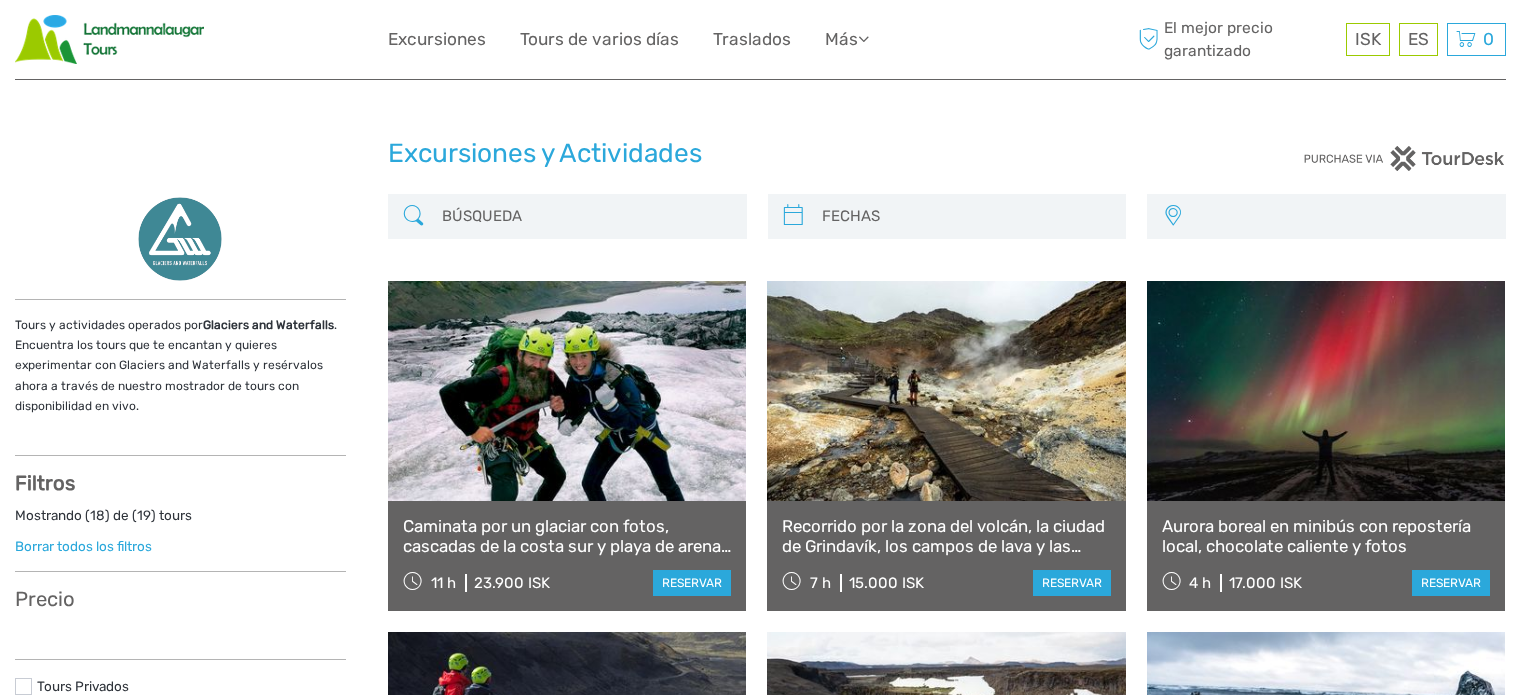 select 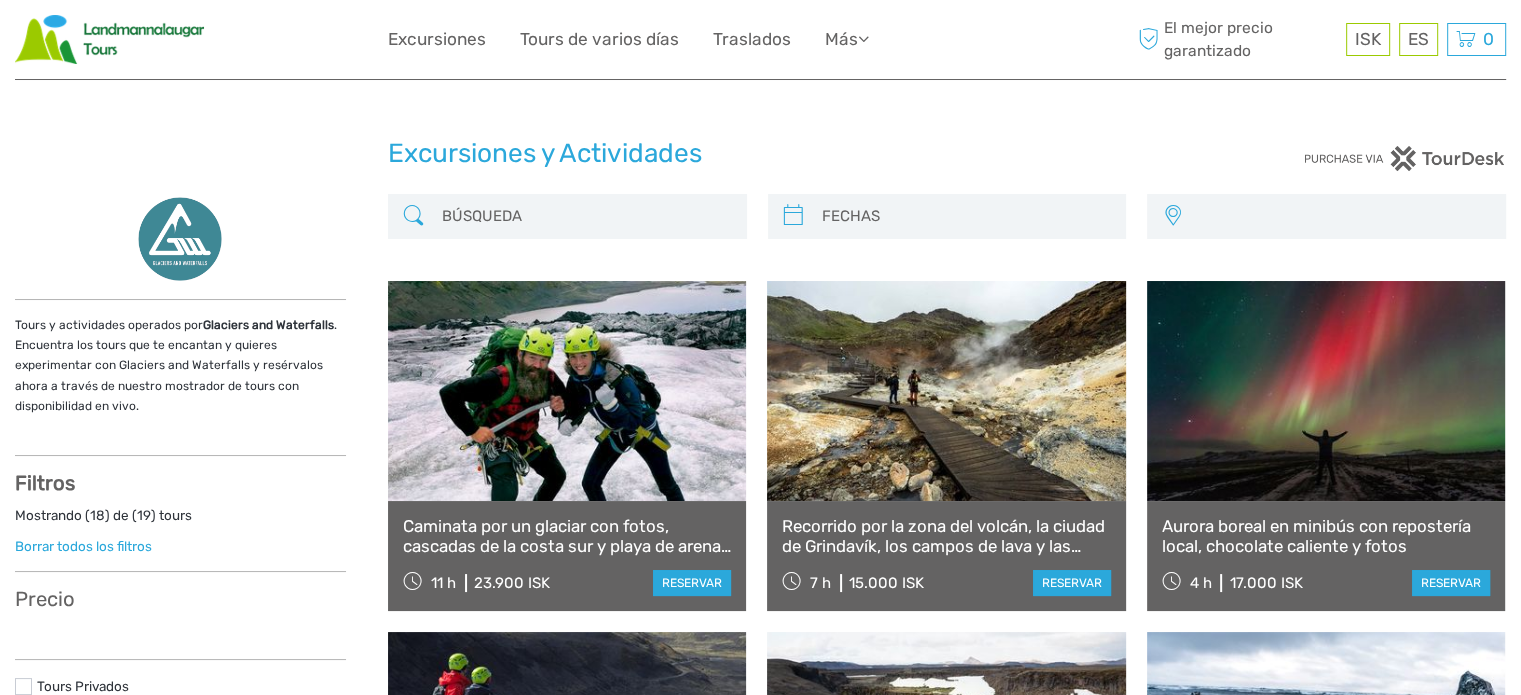 select 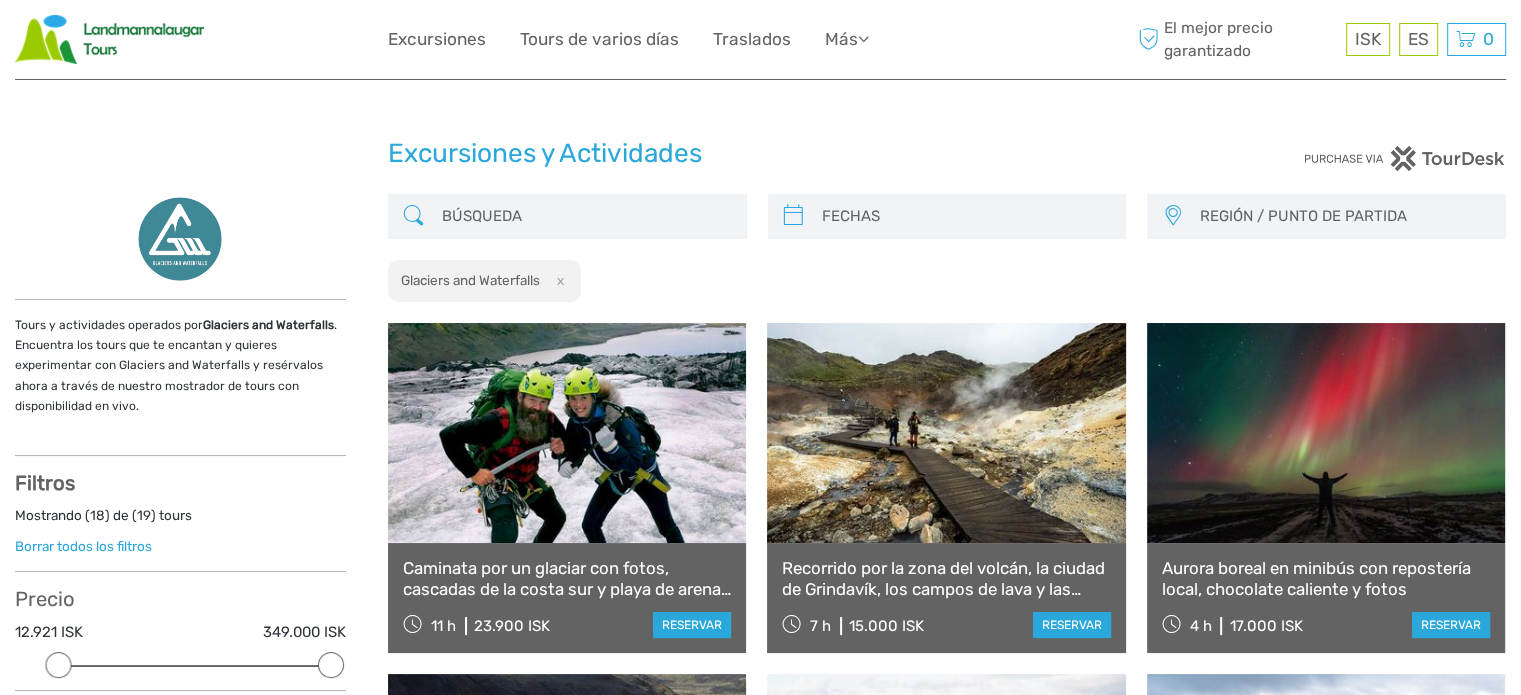scroll, scrollTop: 0, scrollLeft: 0, axis: both 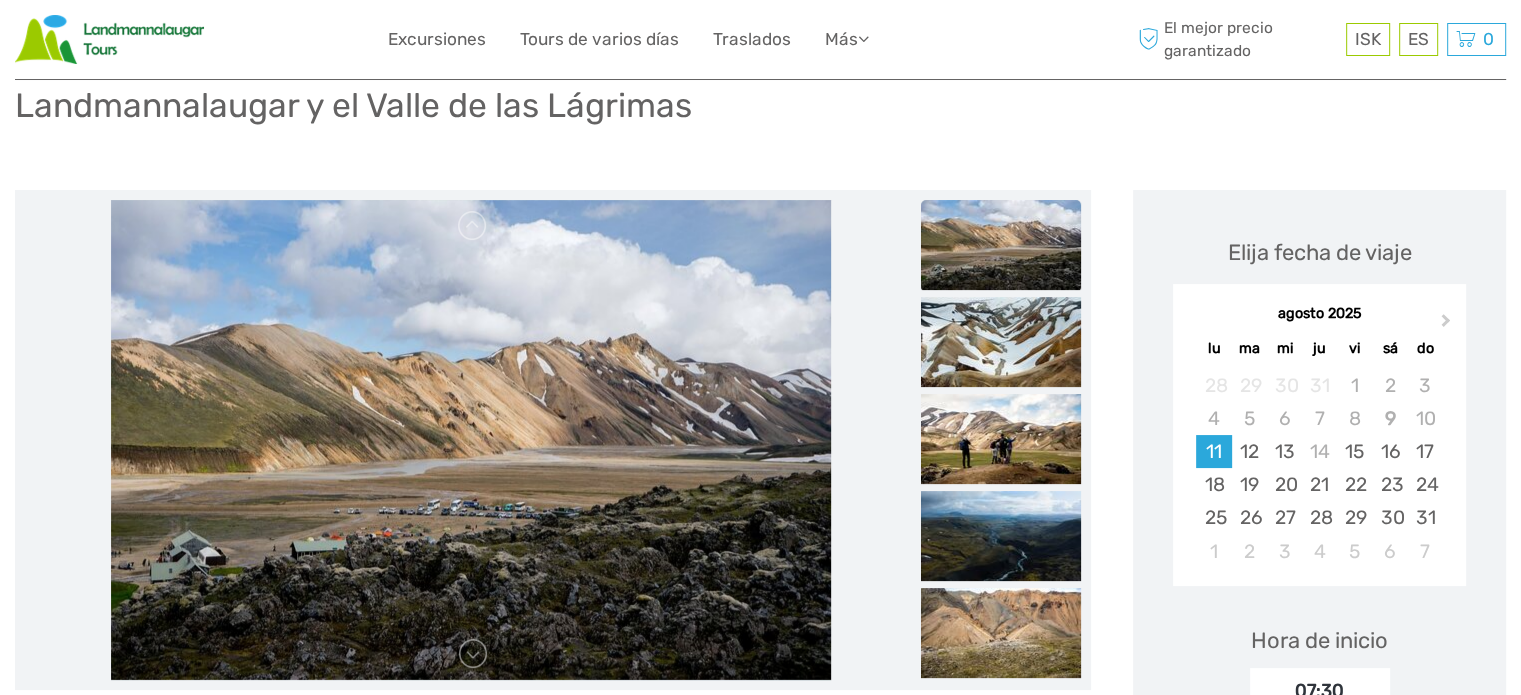 click at bounding box center [1001, 245] 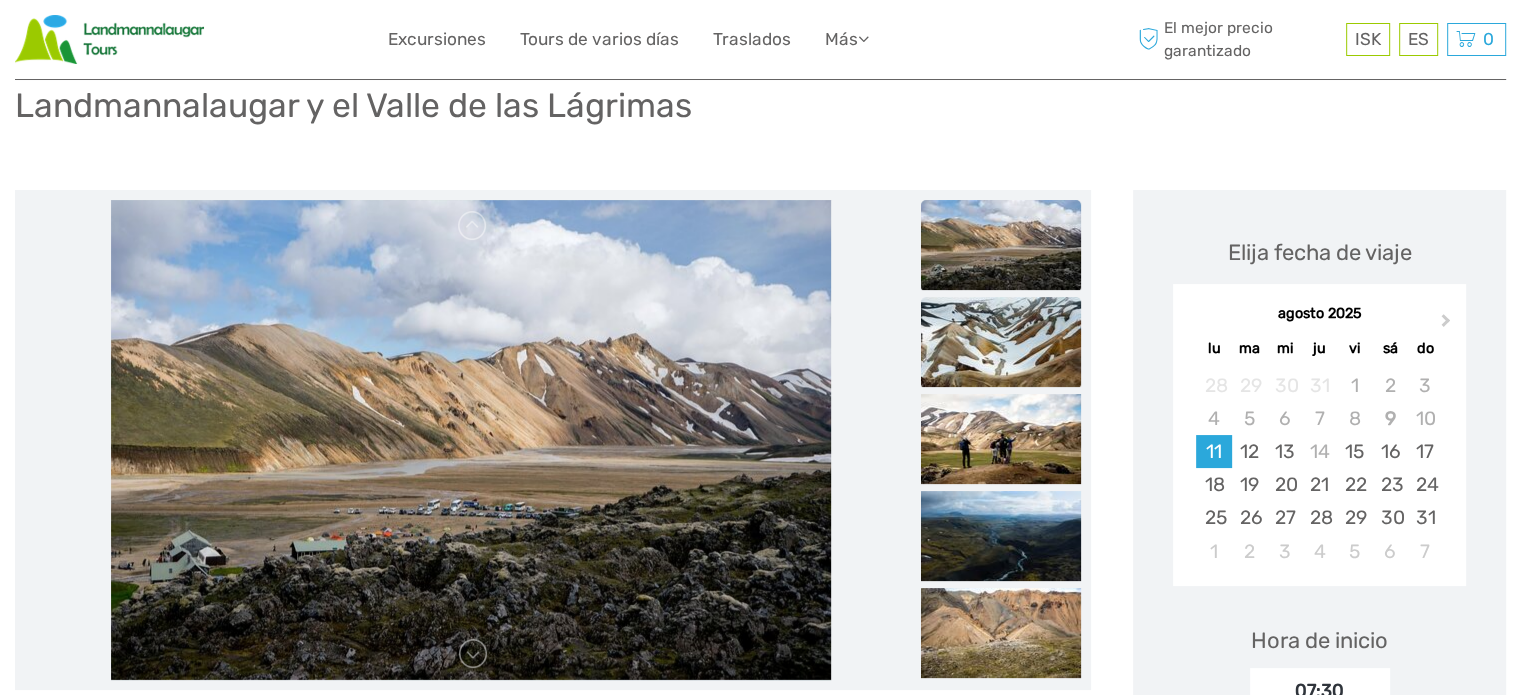 click at bounding box center [1001, 342] 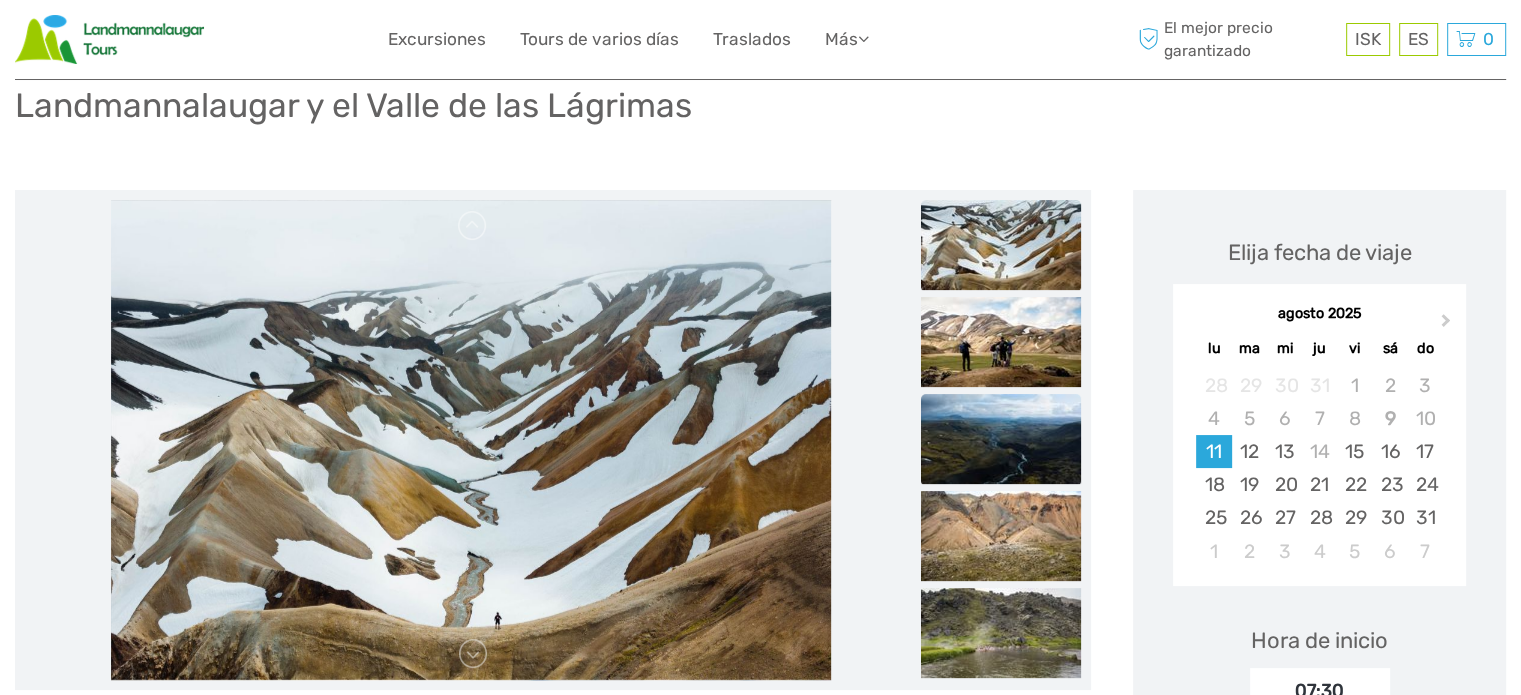 click at bounding box center [1001, 439] 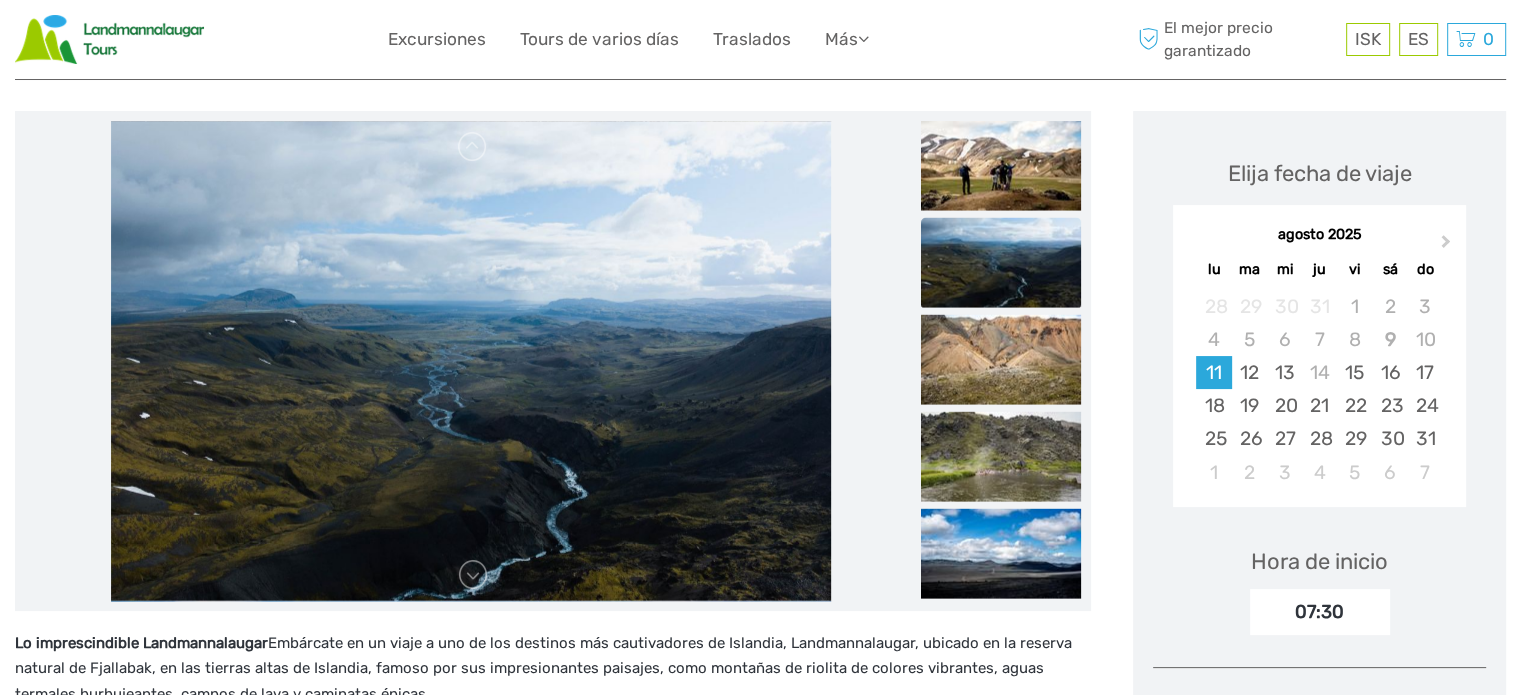 scroll, scrollTop: 227, scrollLeft: 0, axis: vertical 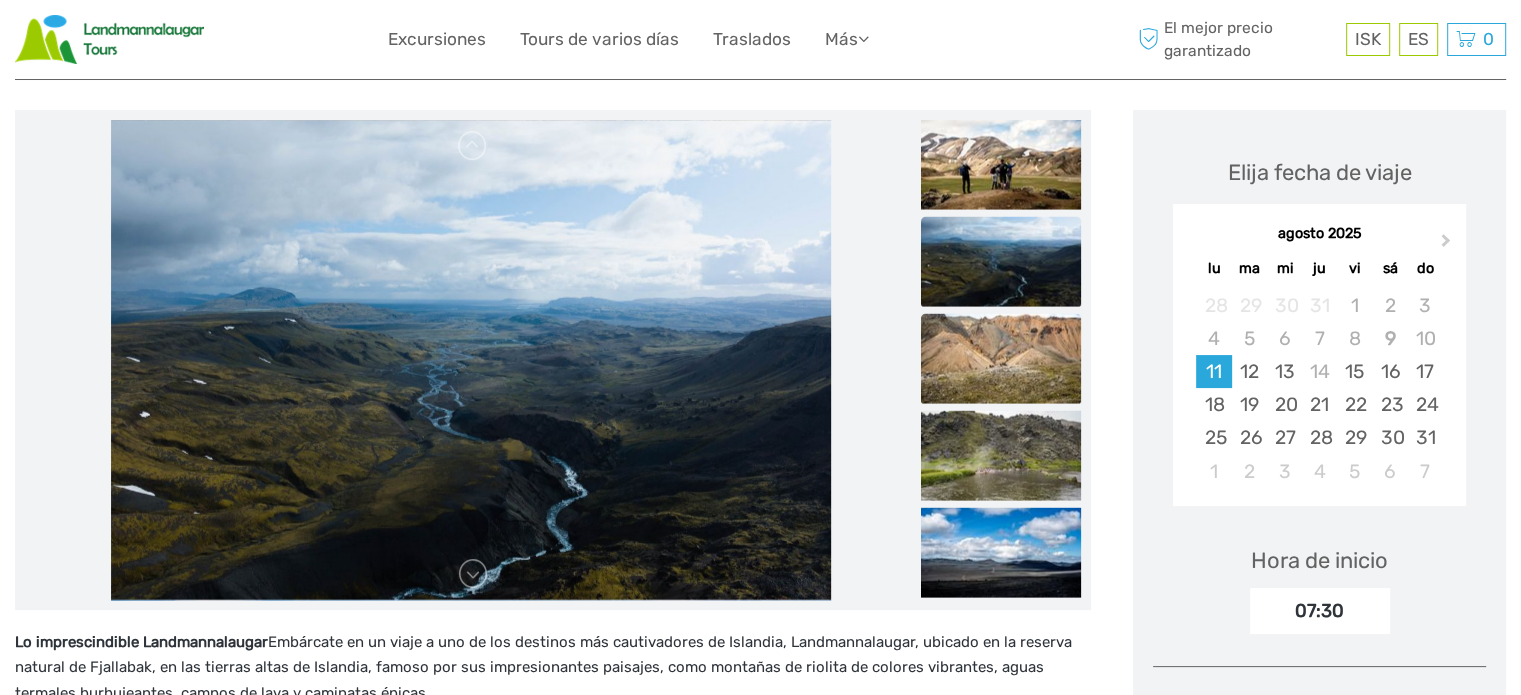 click at bounding box center [1001, 358] 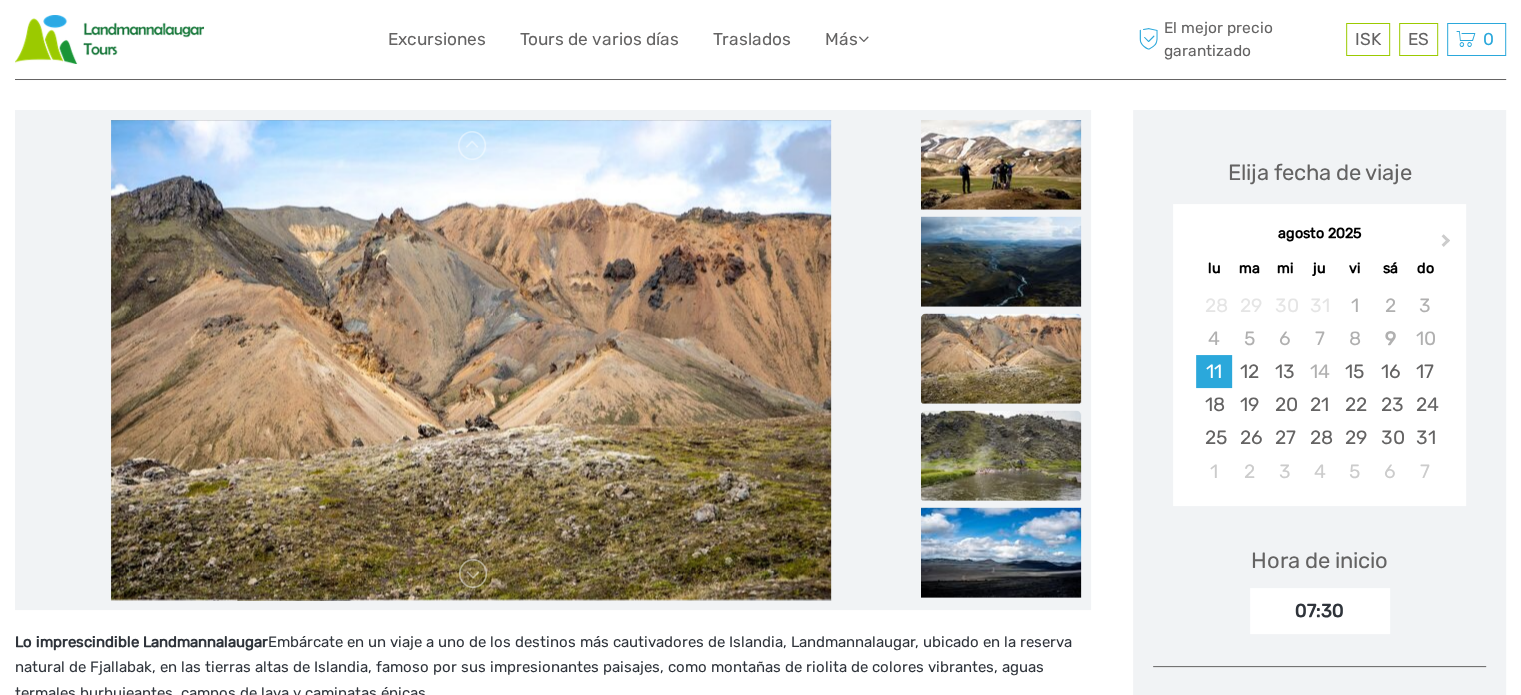 click at bounding box center [1001, 455] 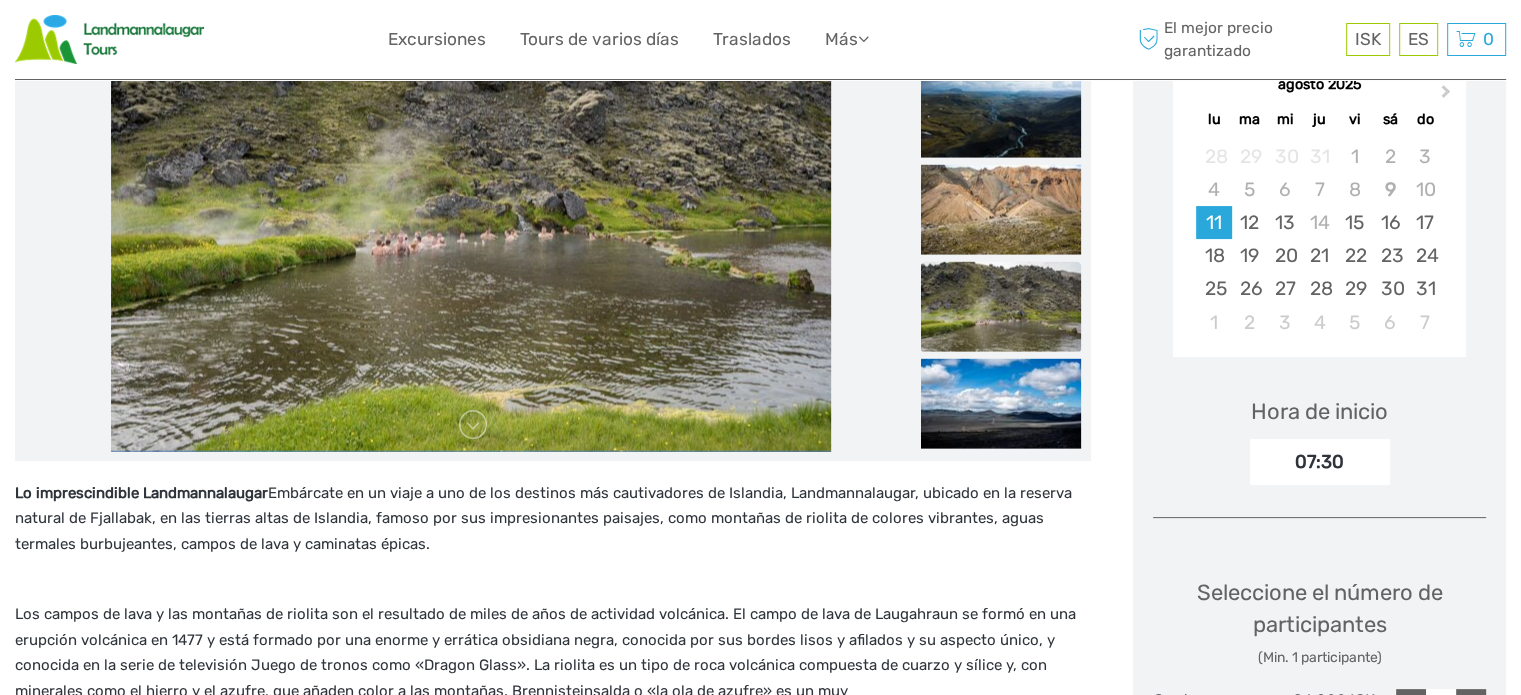 scroll, scrollTop: 378, scrollLeft: 0, axis: vertical 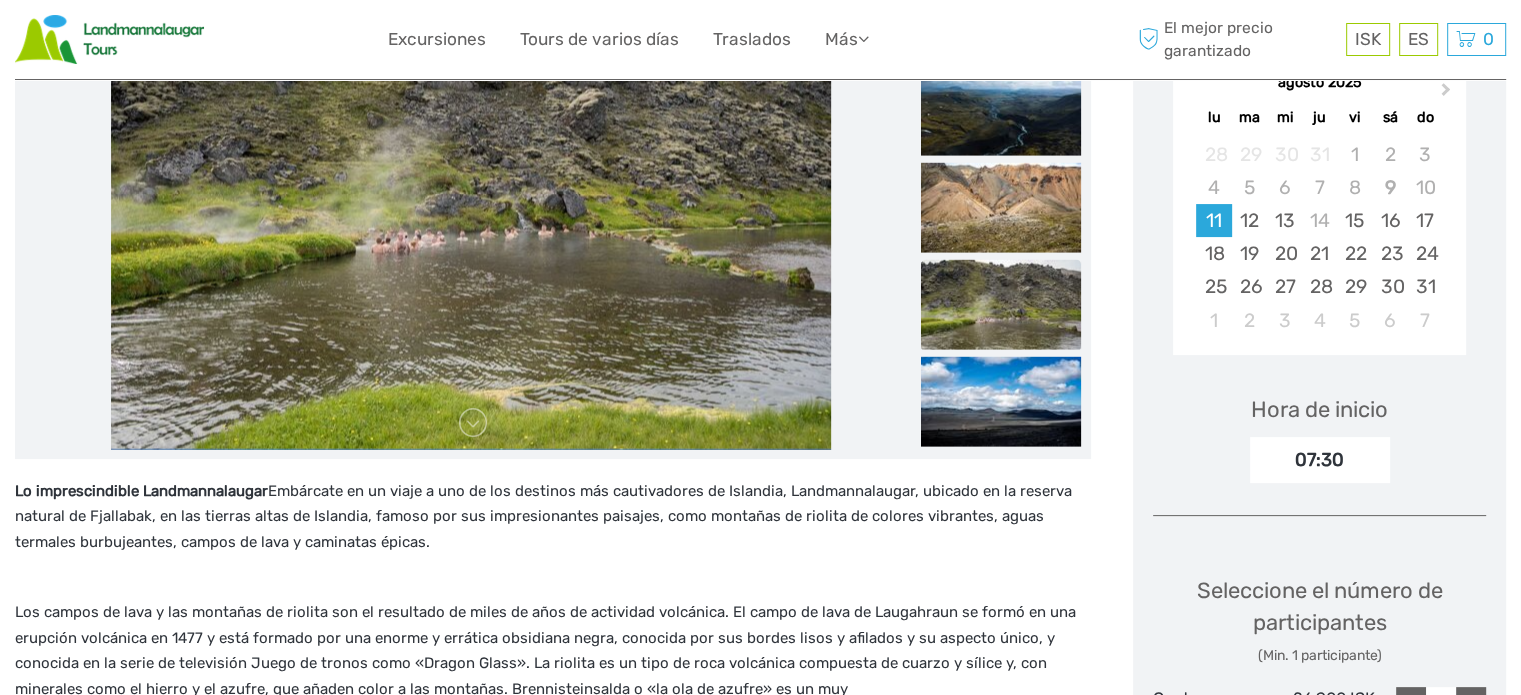 click at bounding box center (1001, 304) 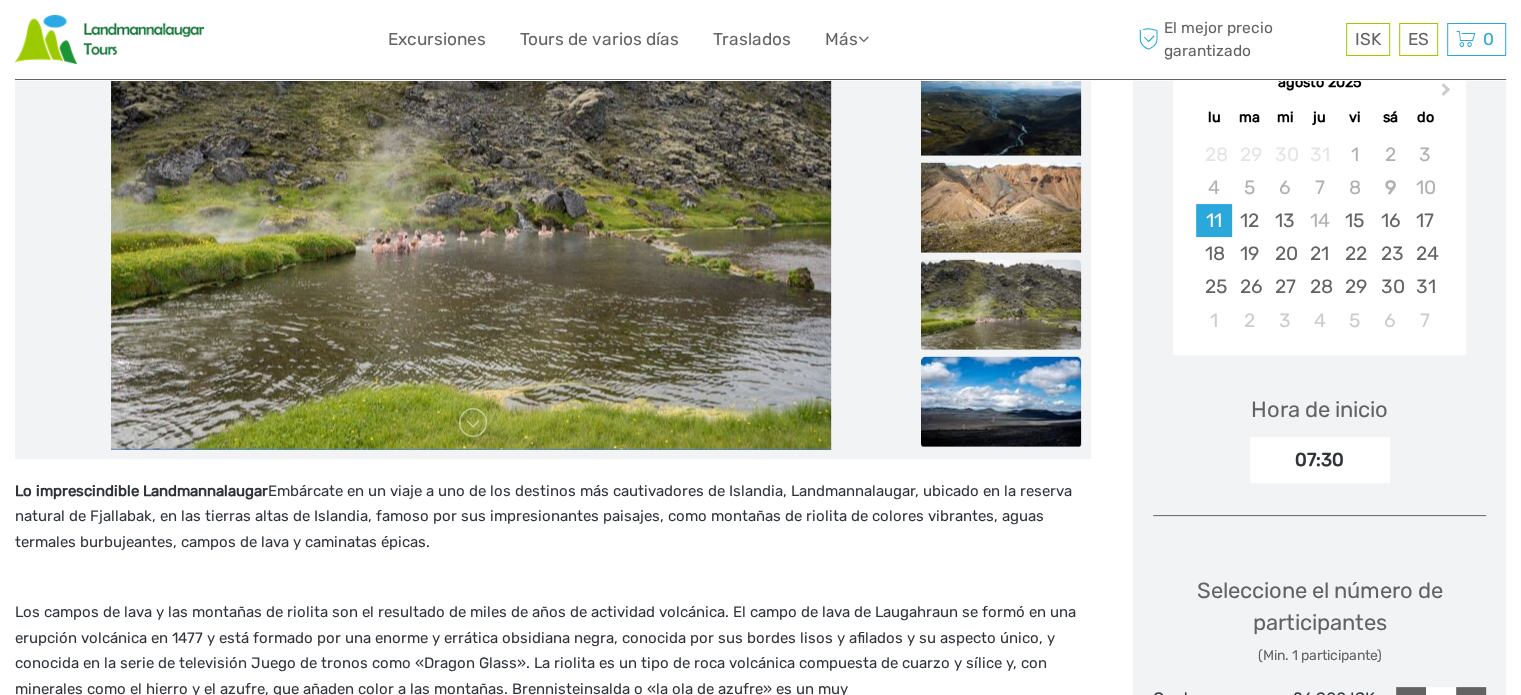 click at bounding box center (1001, 401) 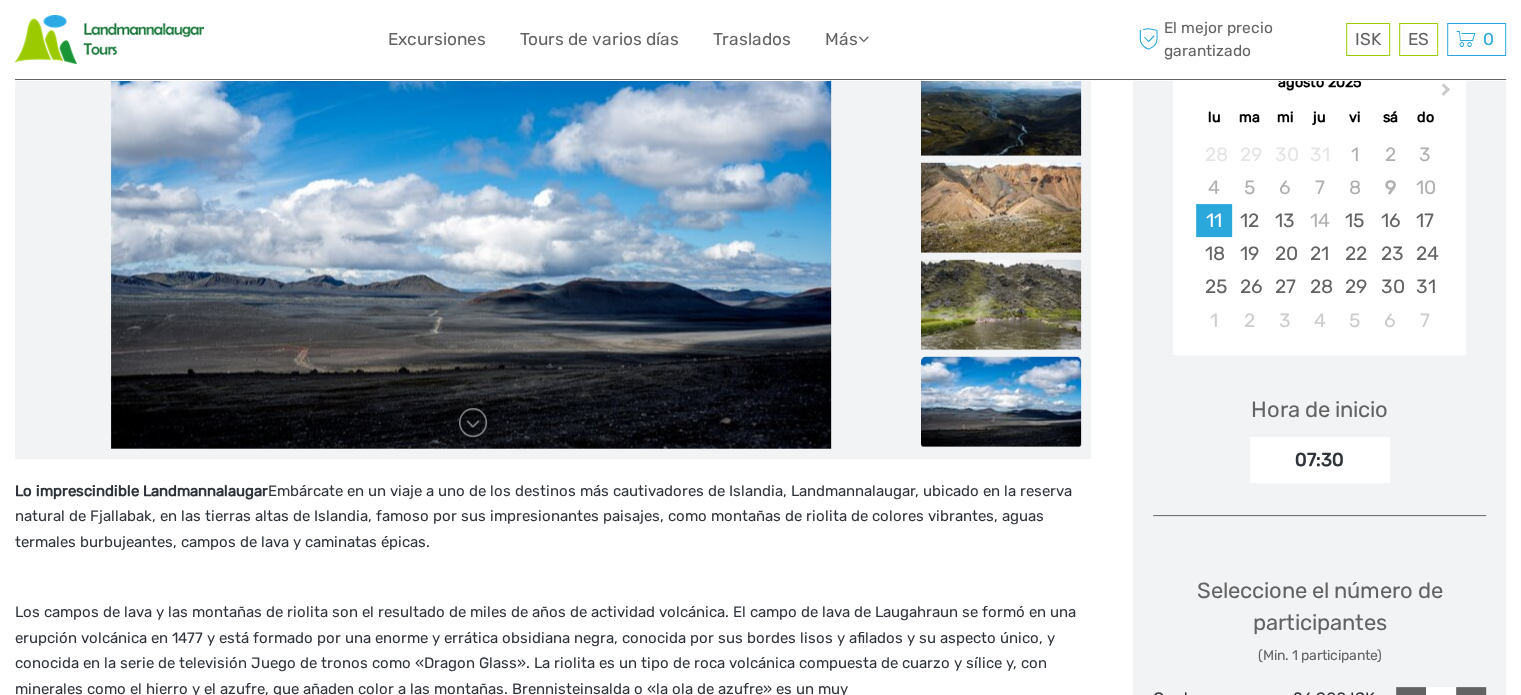 scroll, scrollTop: 399, scrollLeft: 0, axis: vertical 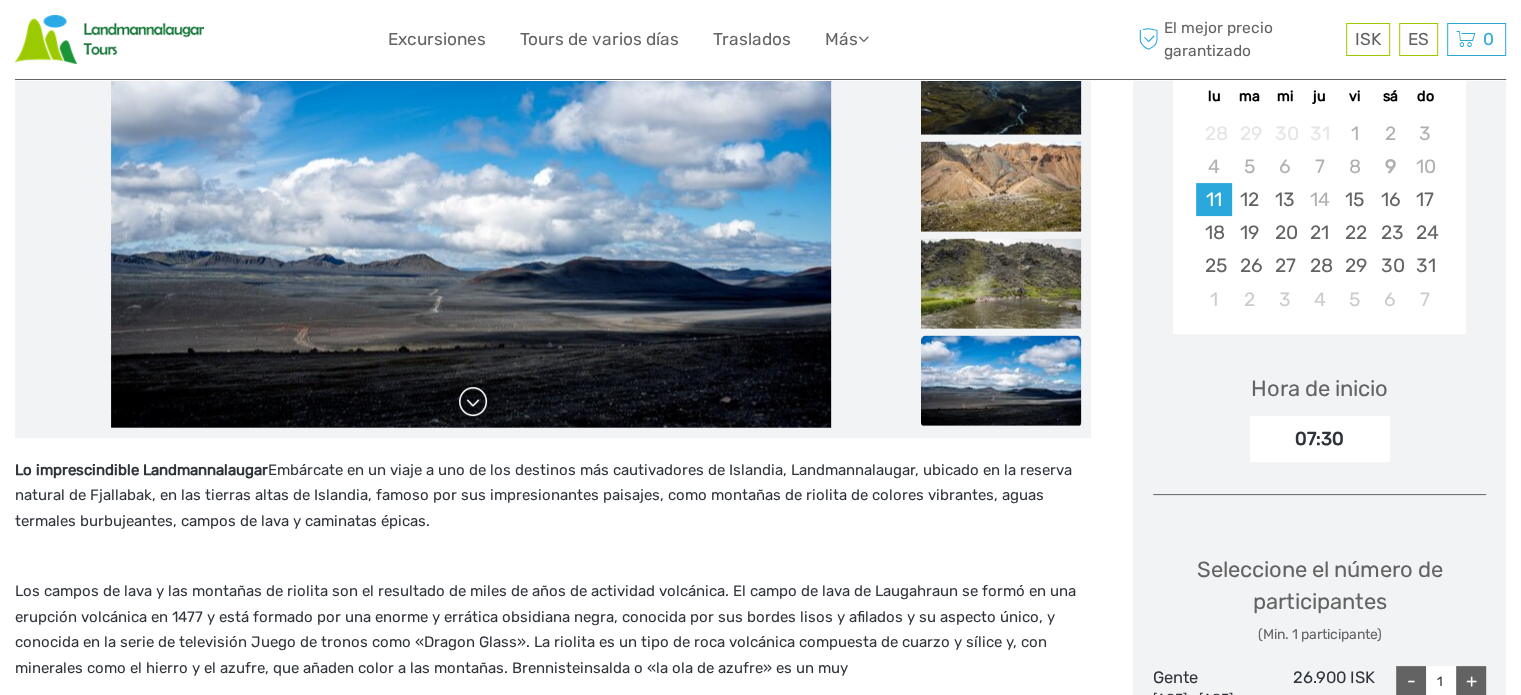 click at bounding box center (473, 402) 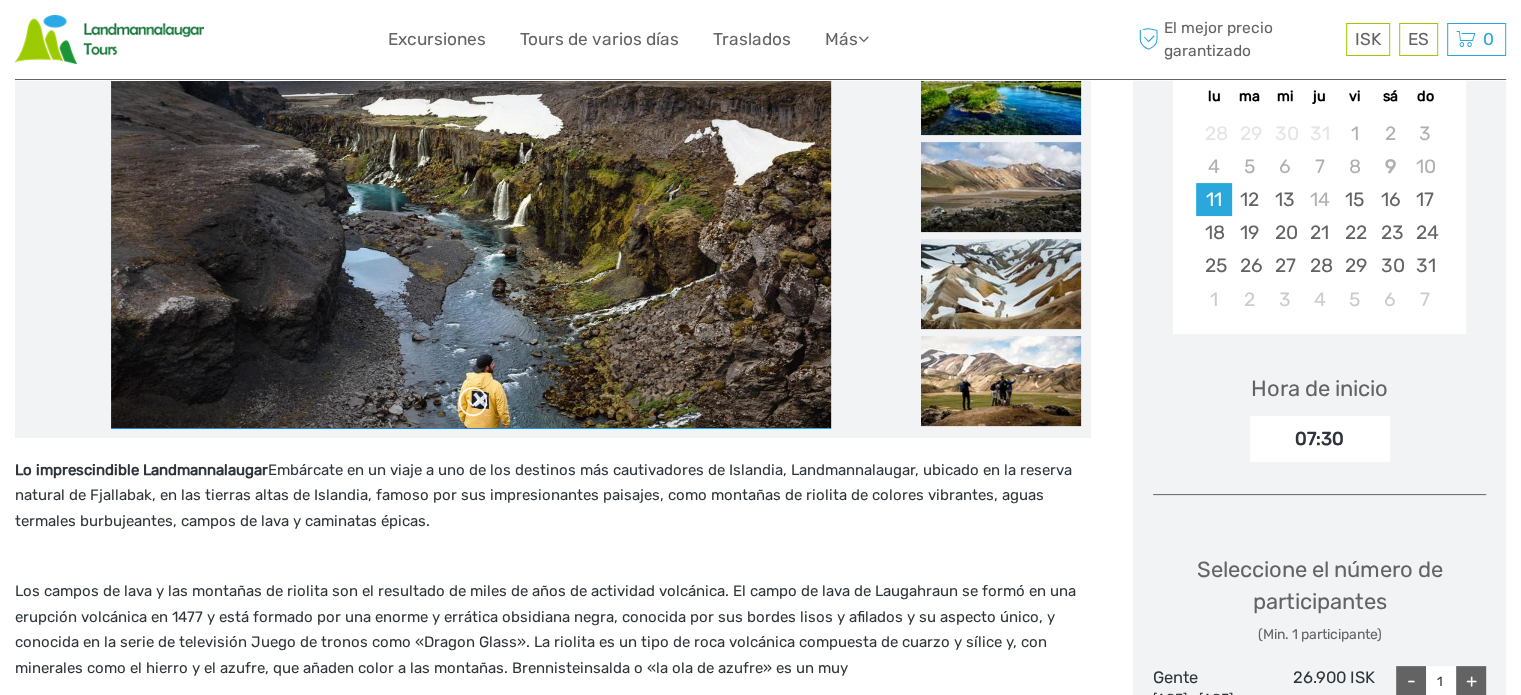 click at bounding box center (473, 402) 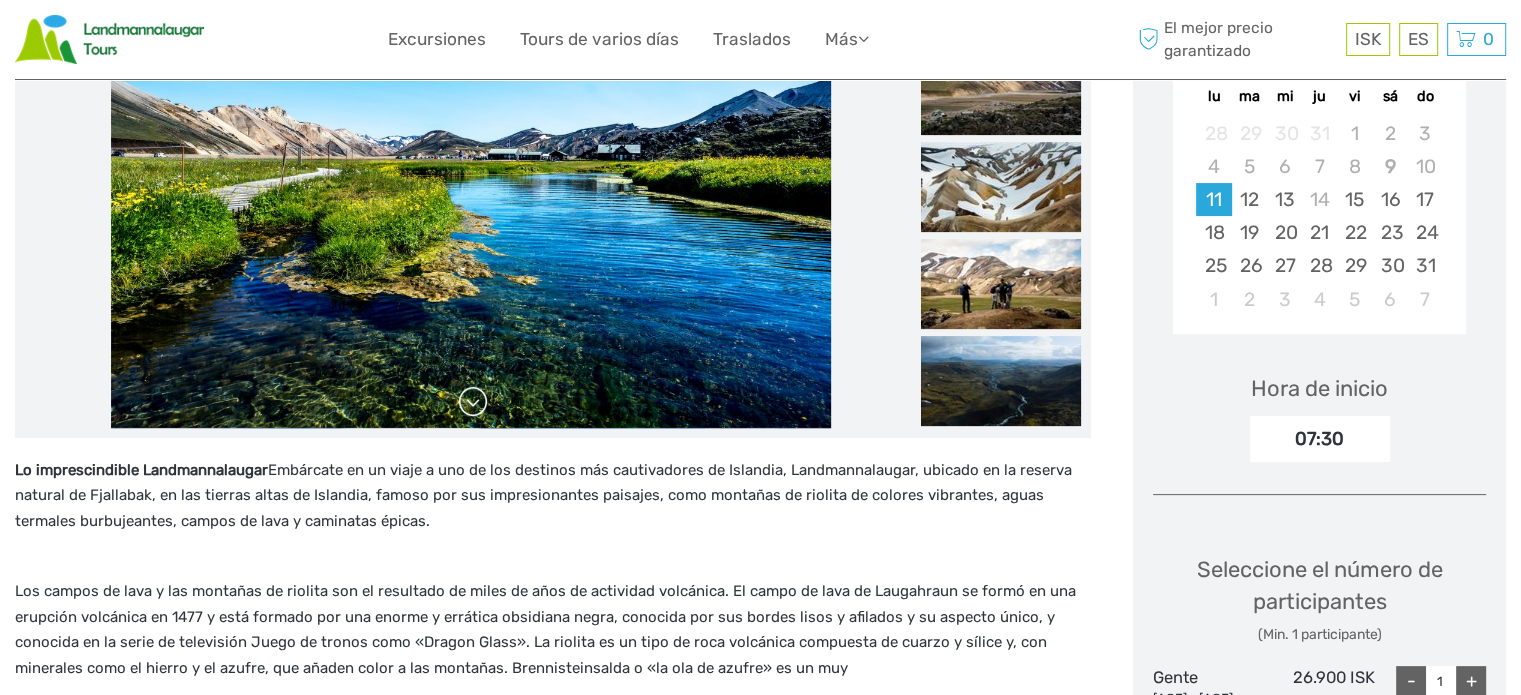 click at bounding box center (473, 402) 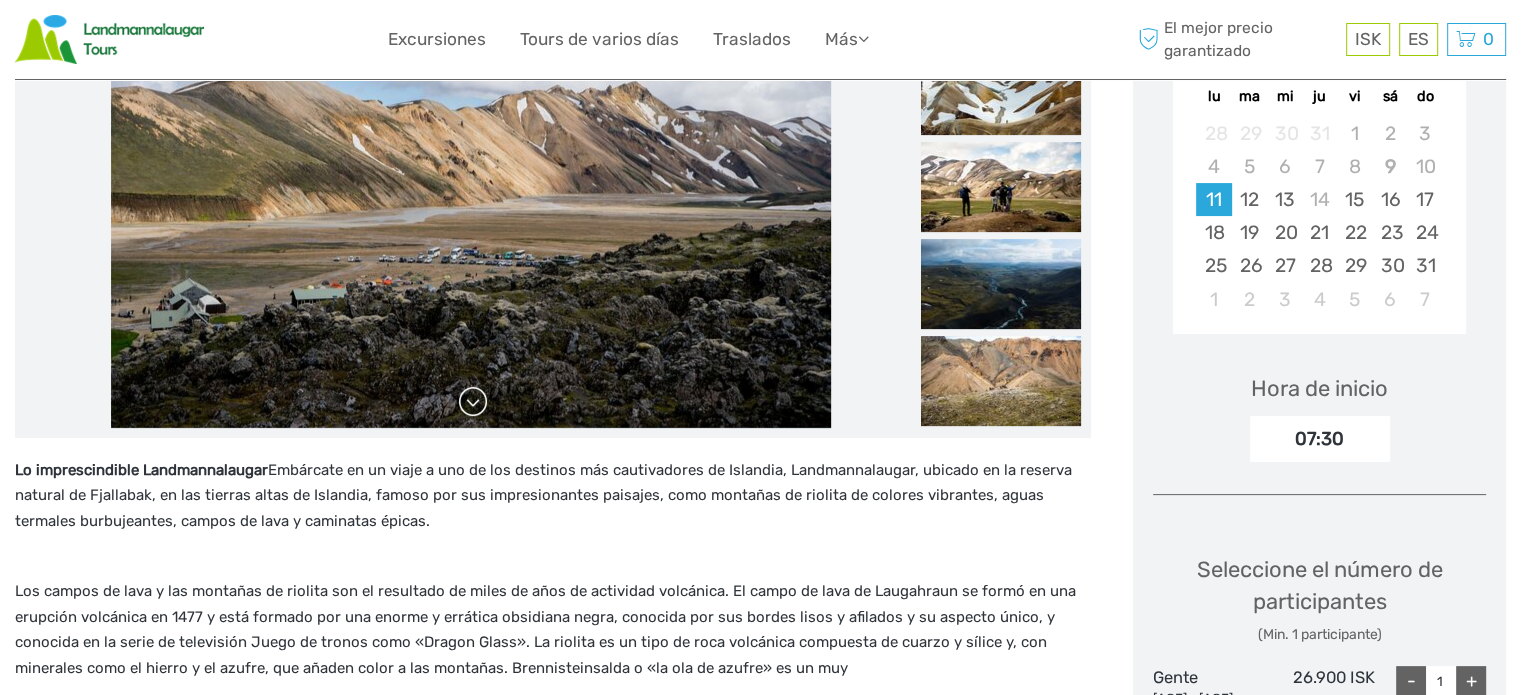 click at bounding box center (473, 402) 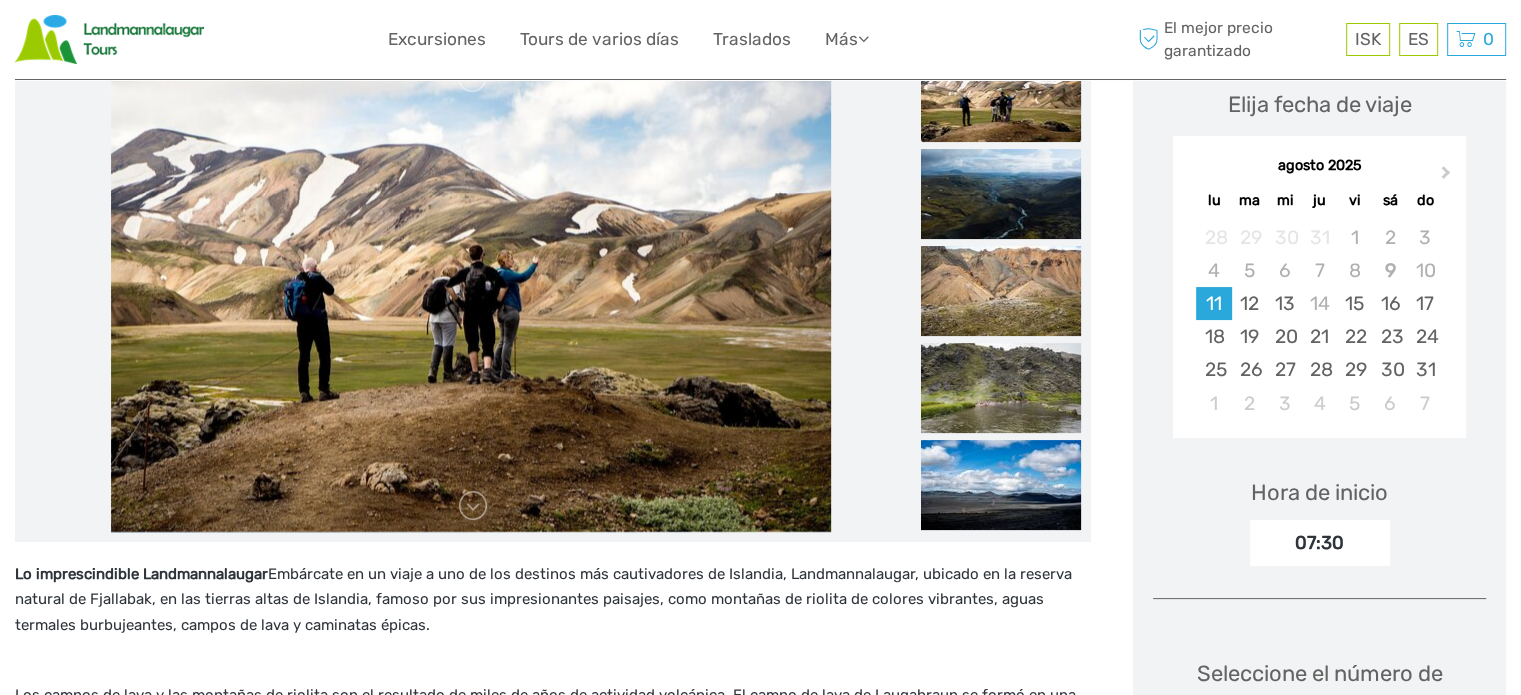 scroll, scrollTop: 0, scrollLeft: 0, axis: both 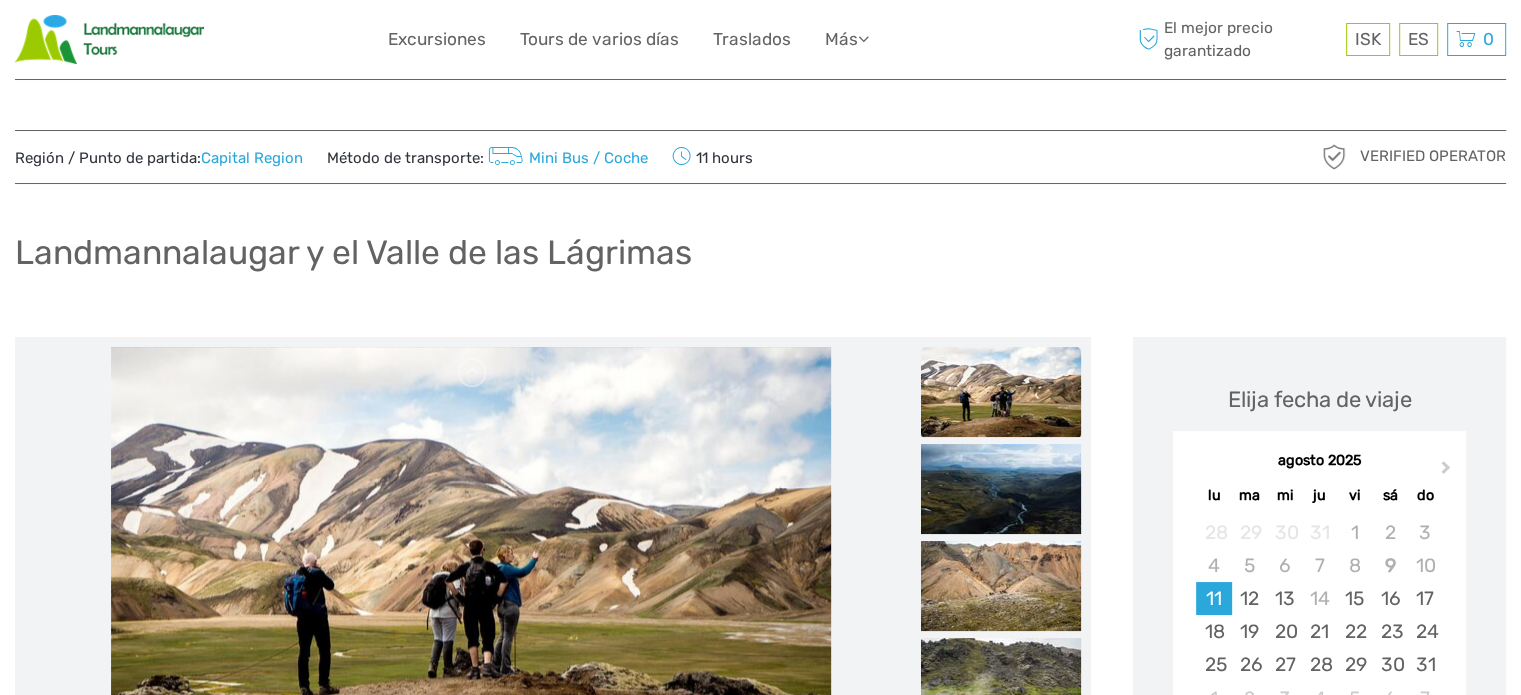 click on "Mini Bus / Coche" at bounding box center (566, 158) 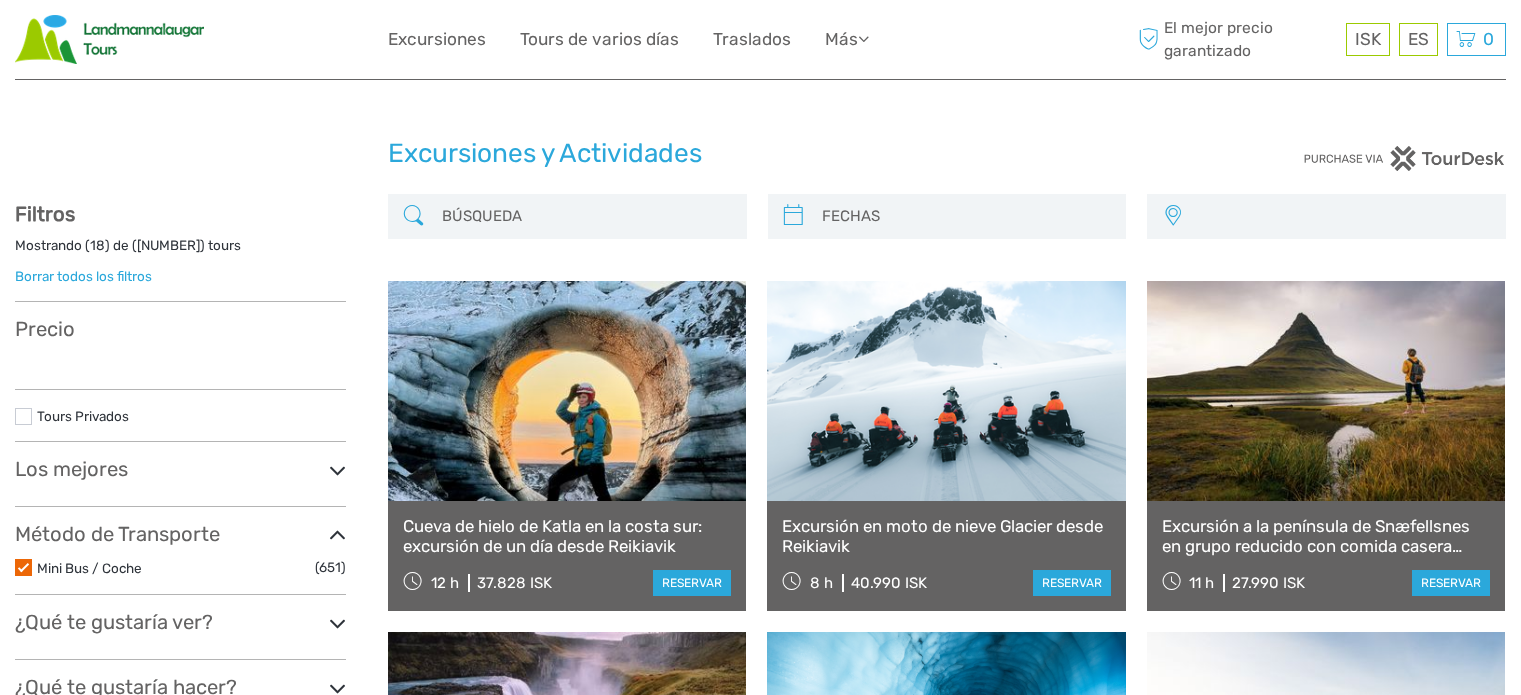 select 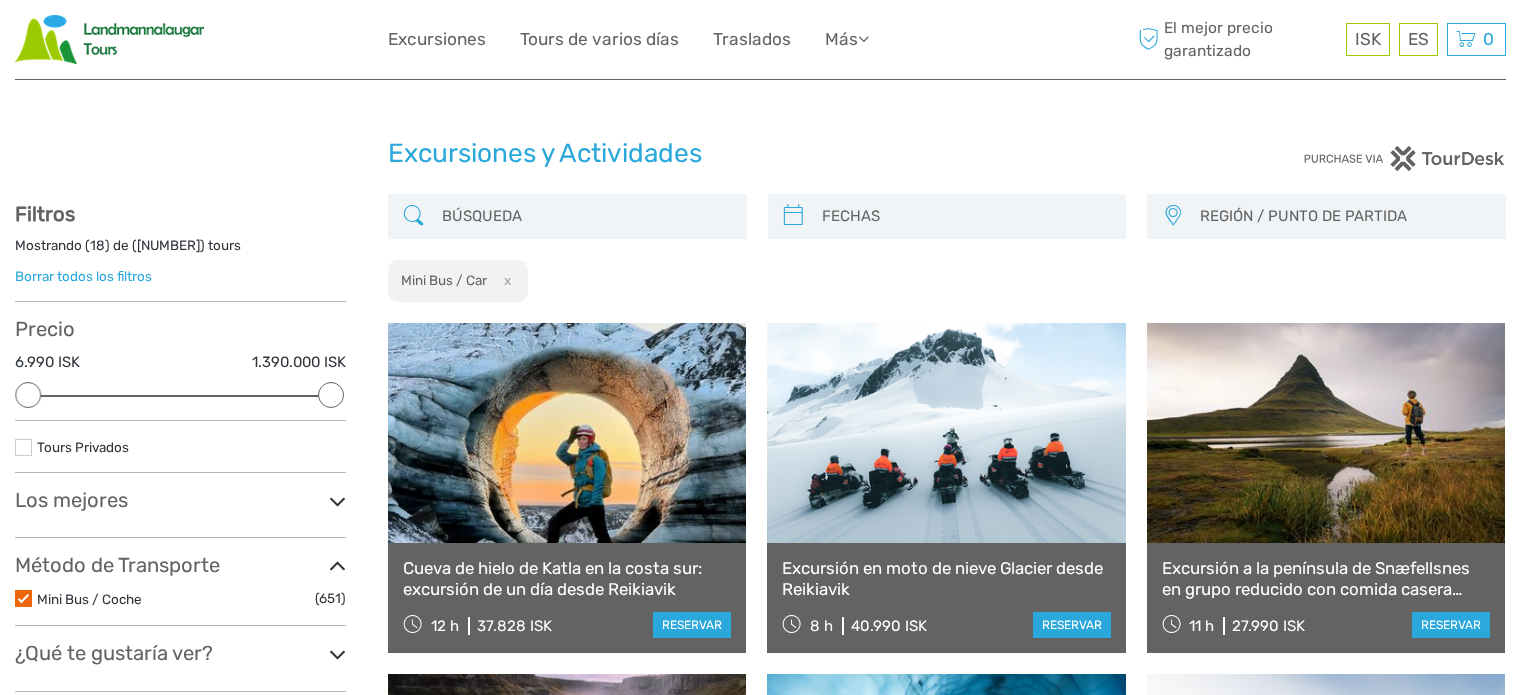 scroll, scrollTop: 0, scrollLeft: 0, axis: both 